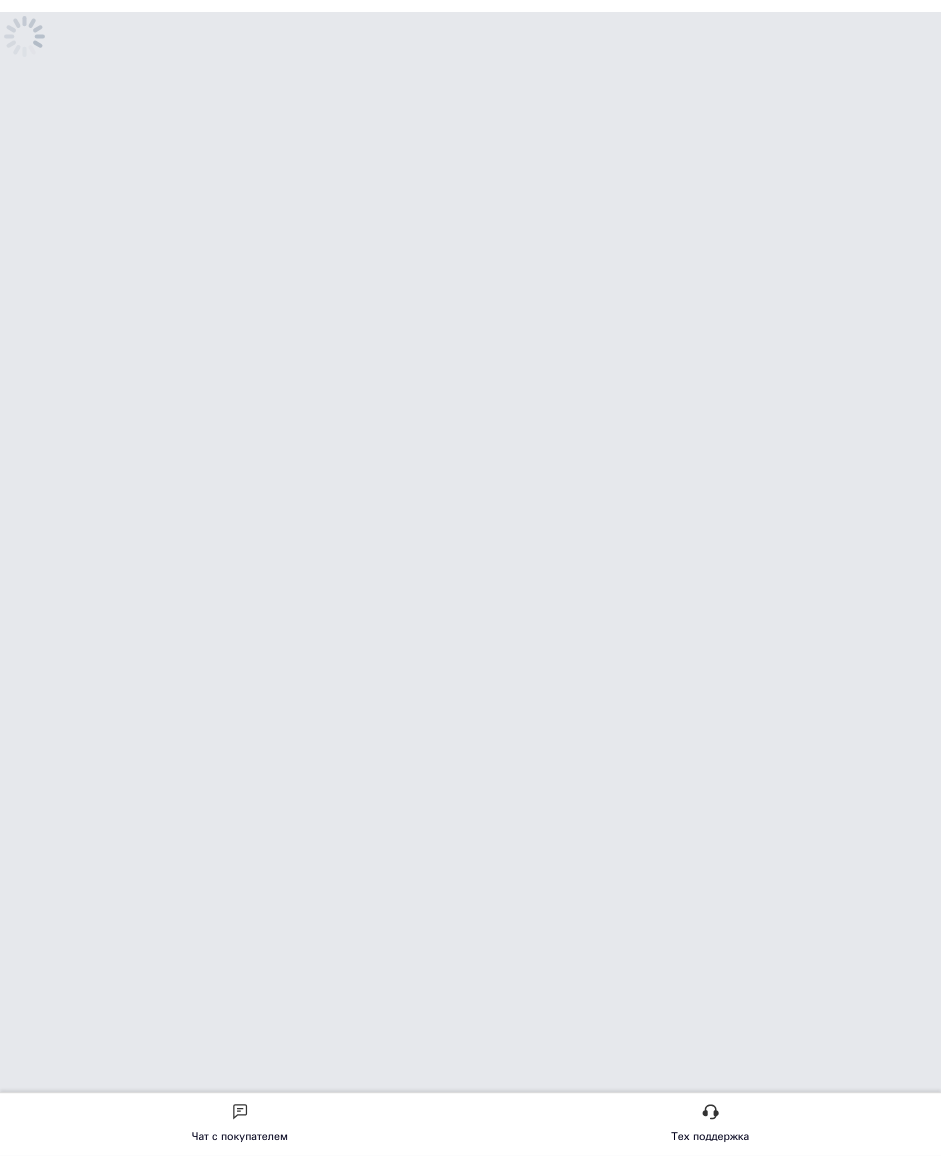 scroll, scrollTop: 0, scrollLeft: 0, axis: both 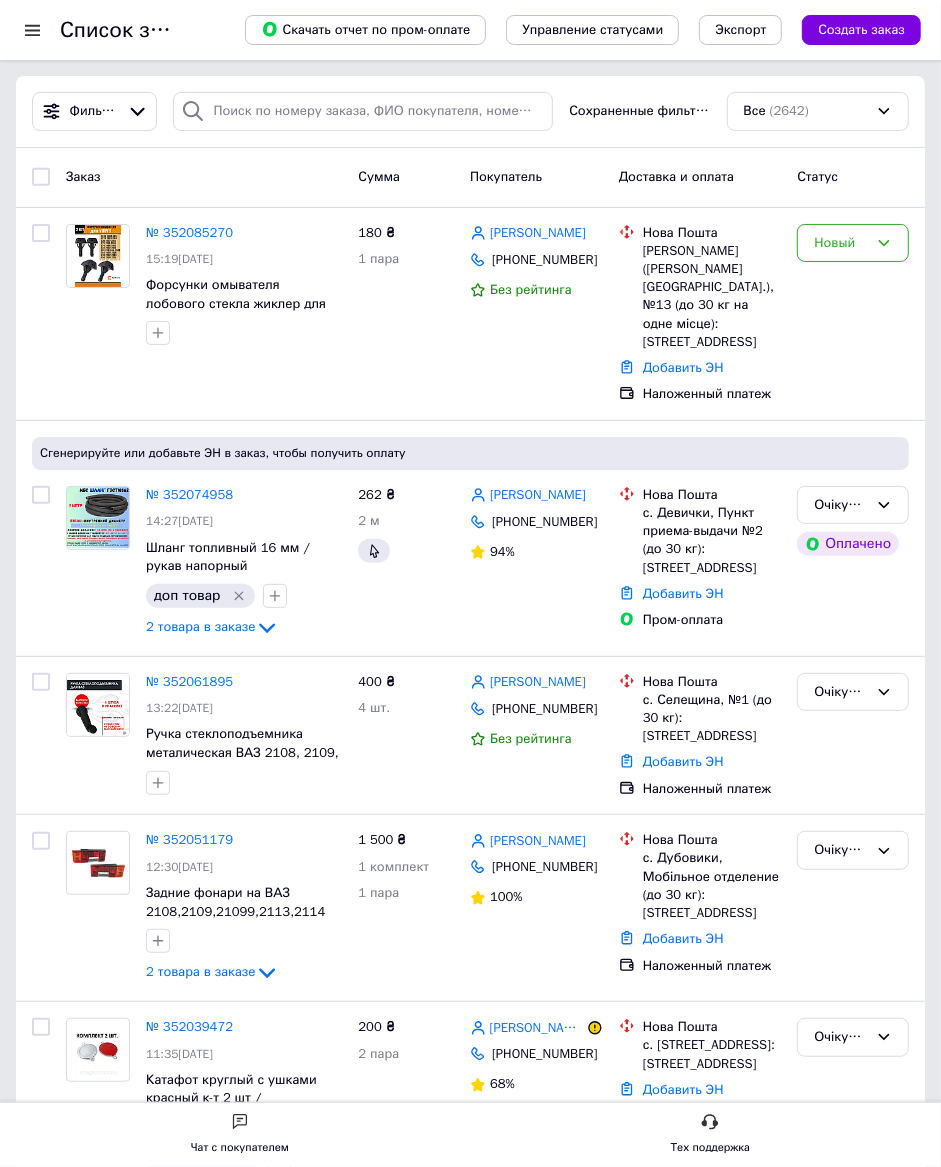 click on "Все (2642)" at bounding box center (818, 111) 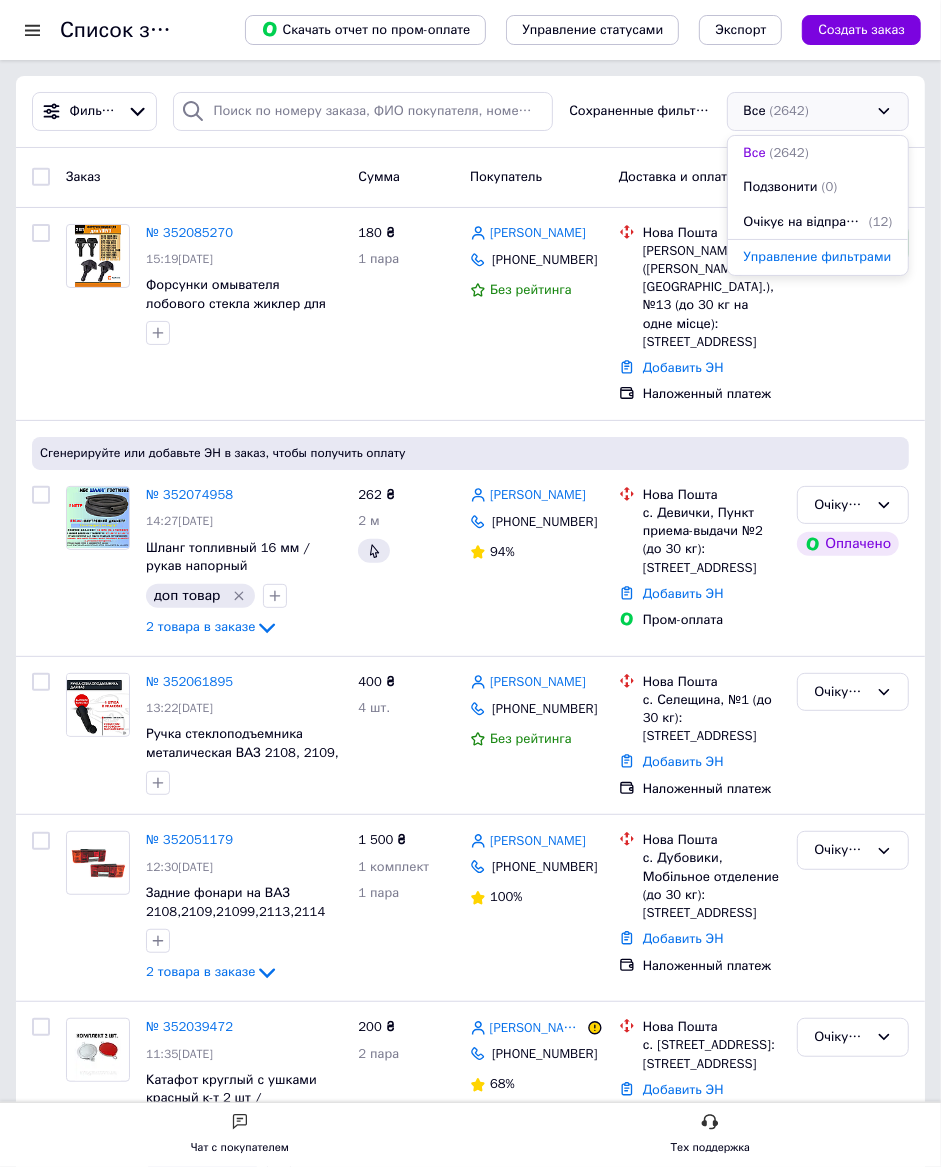 click on "Очікує на відправку" at bounding box center (804, 222) 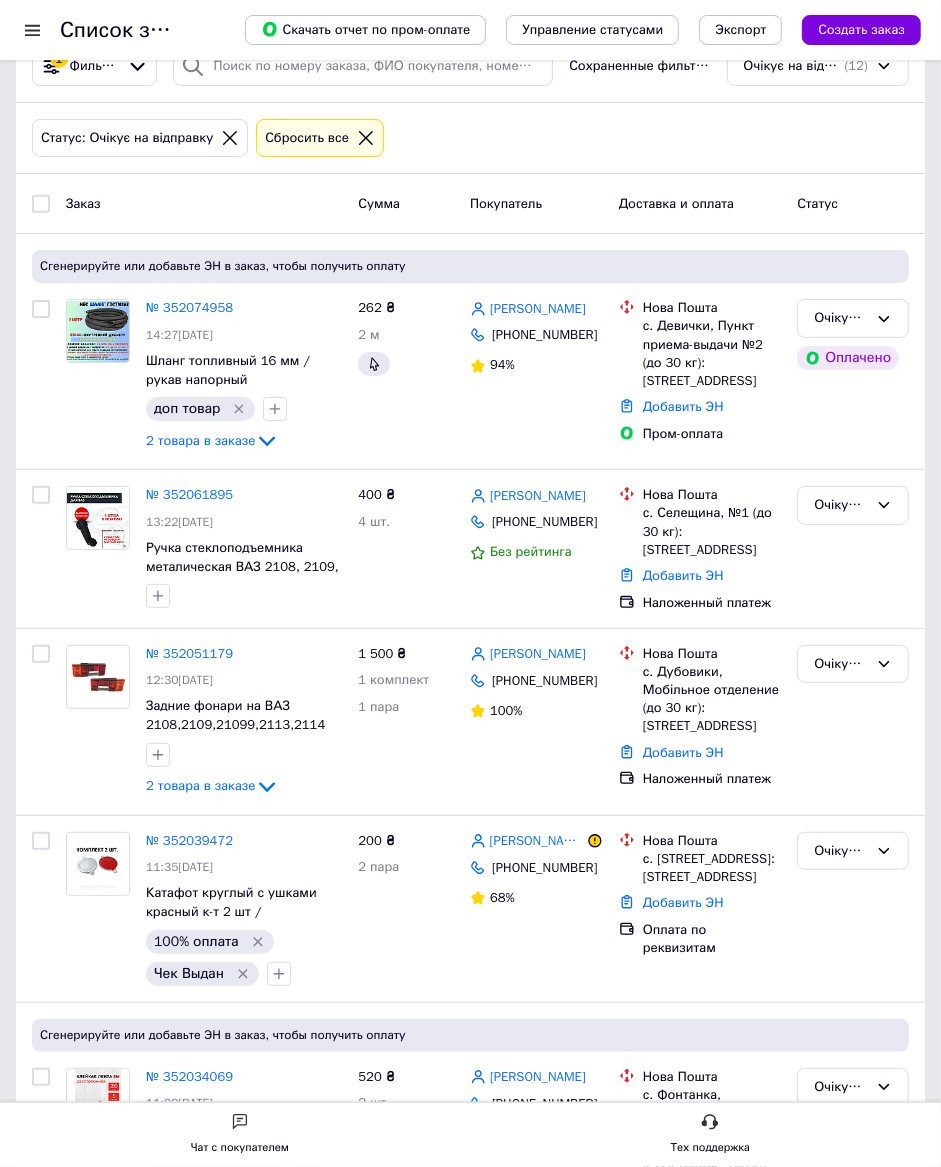 scroll, scrollTop: 116, scrollLeft: 0, axis: vertical 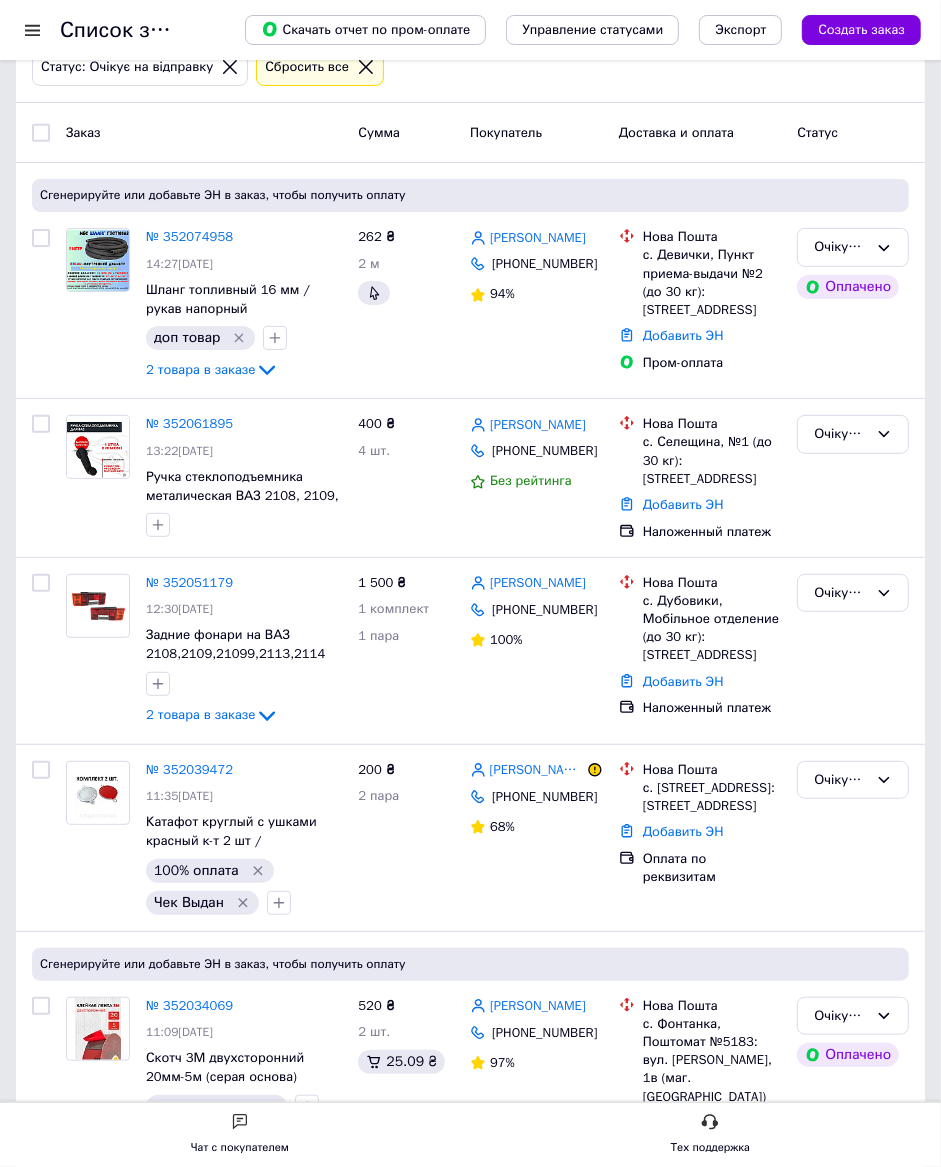 click 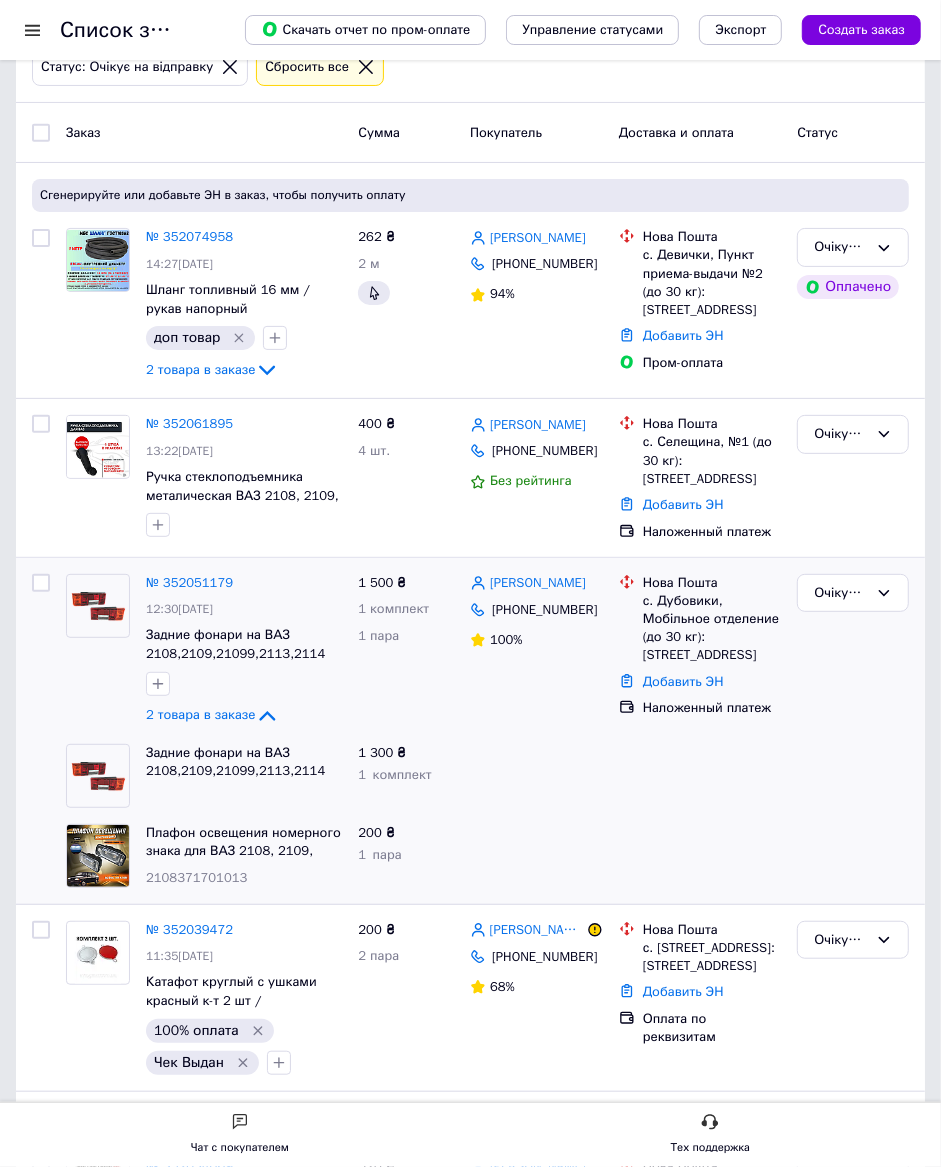 click 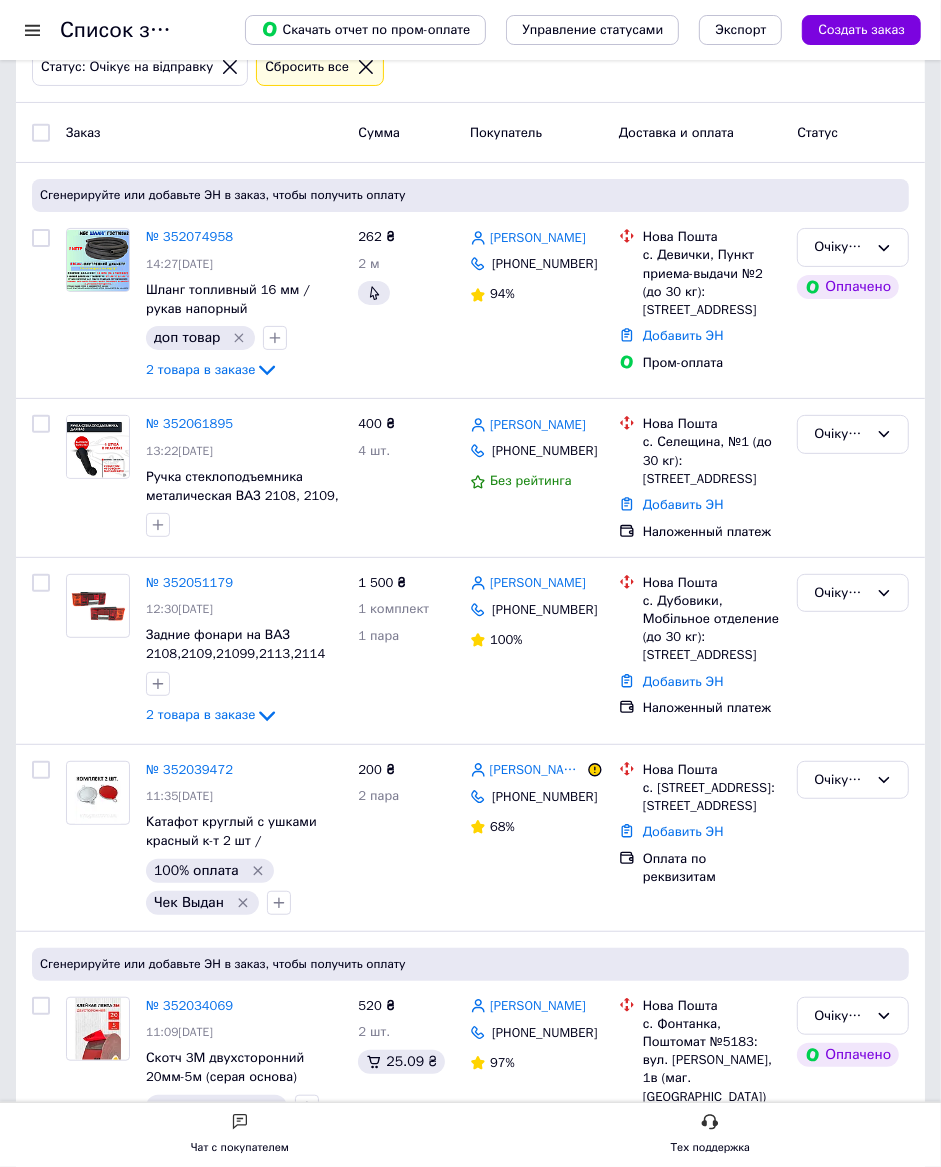 click 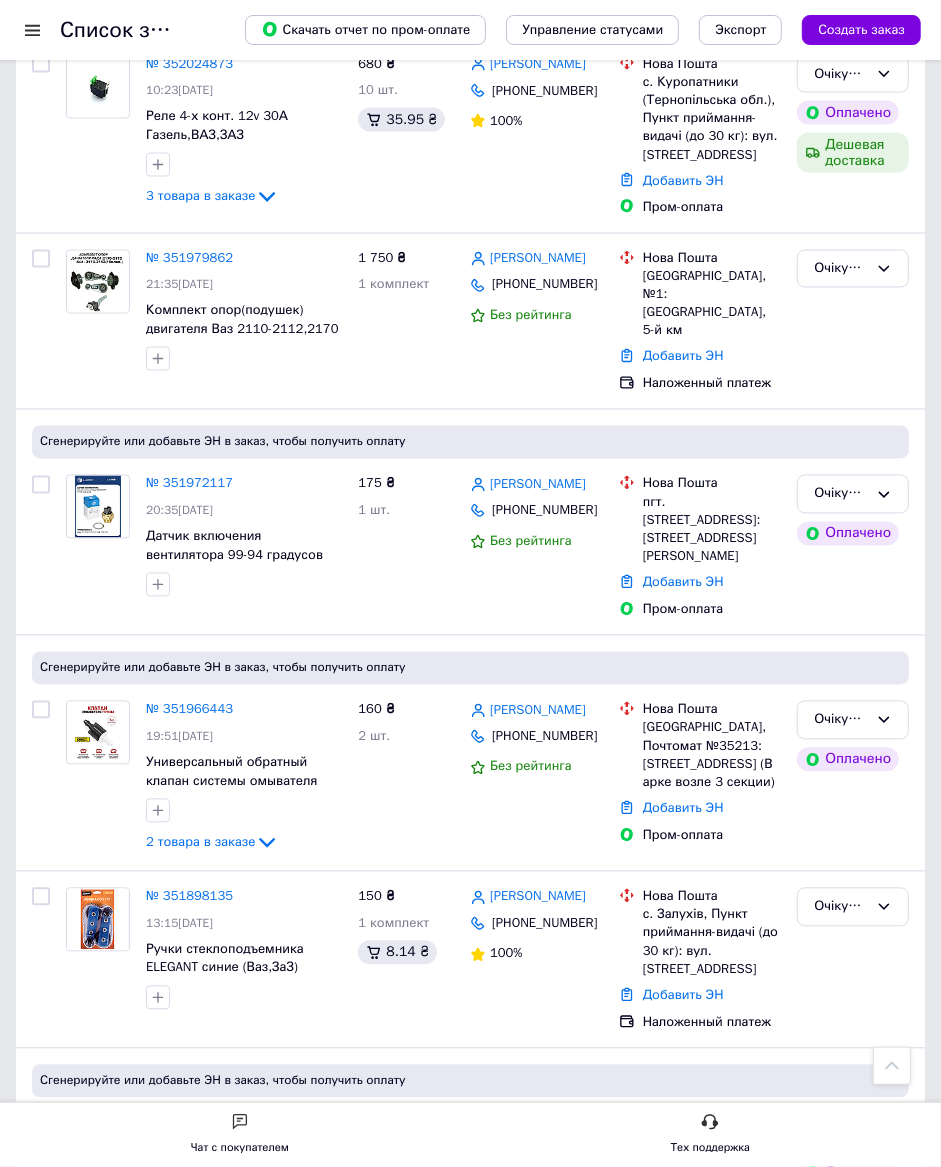 scroll, scrollTop: 1913, scrollLeft: 0, axis: vertical 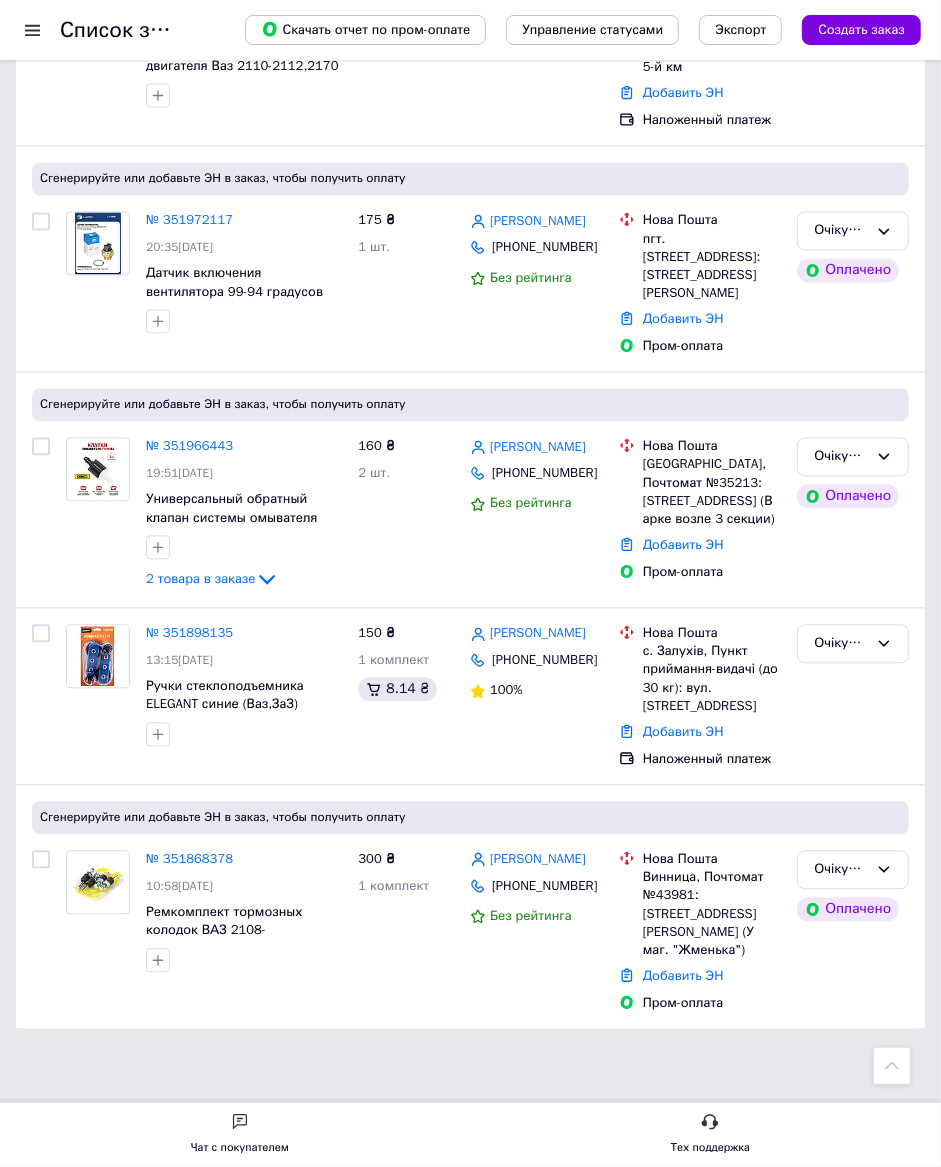 click 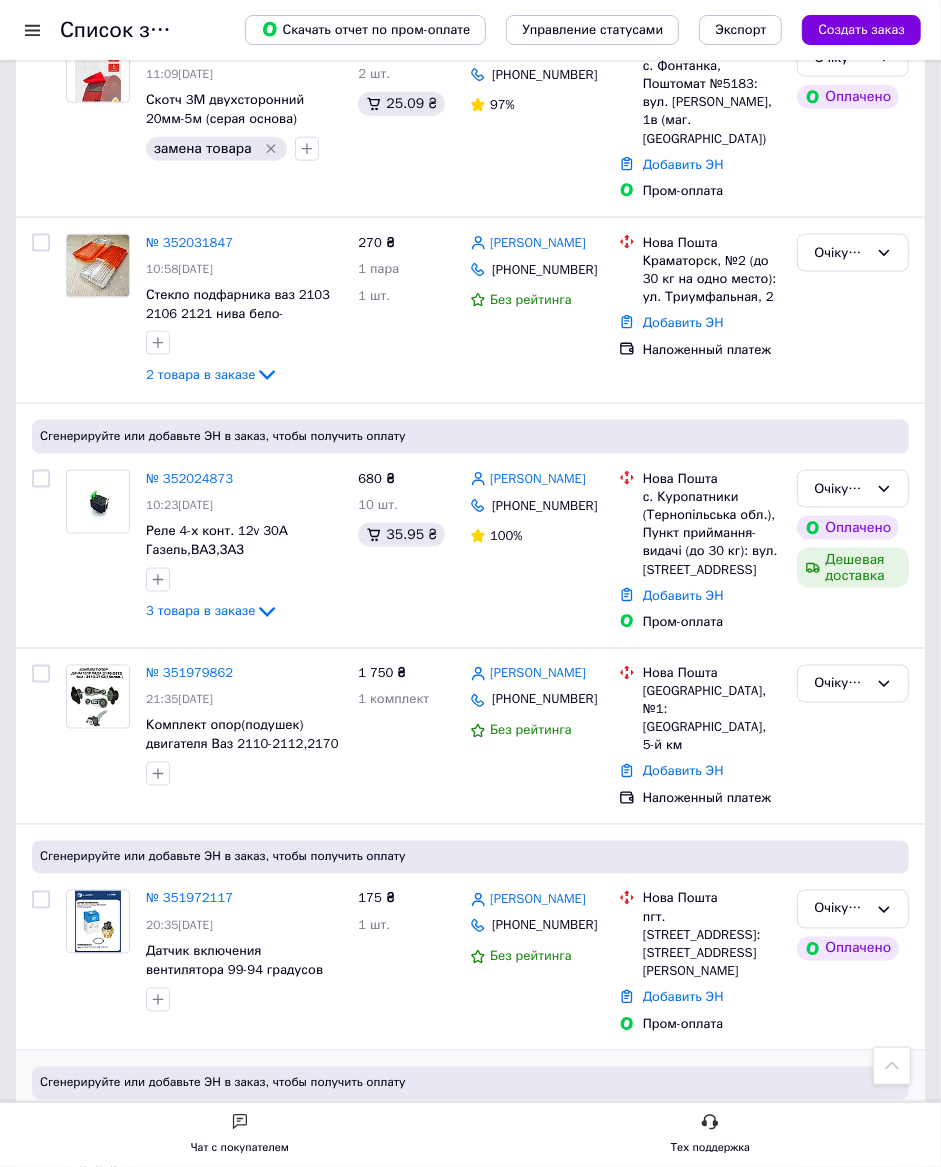 scroll, scrollTop: 1230, scrollLeft: 0, axis: vertical 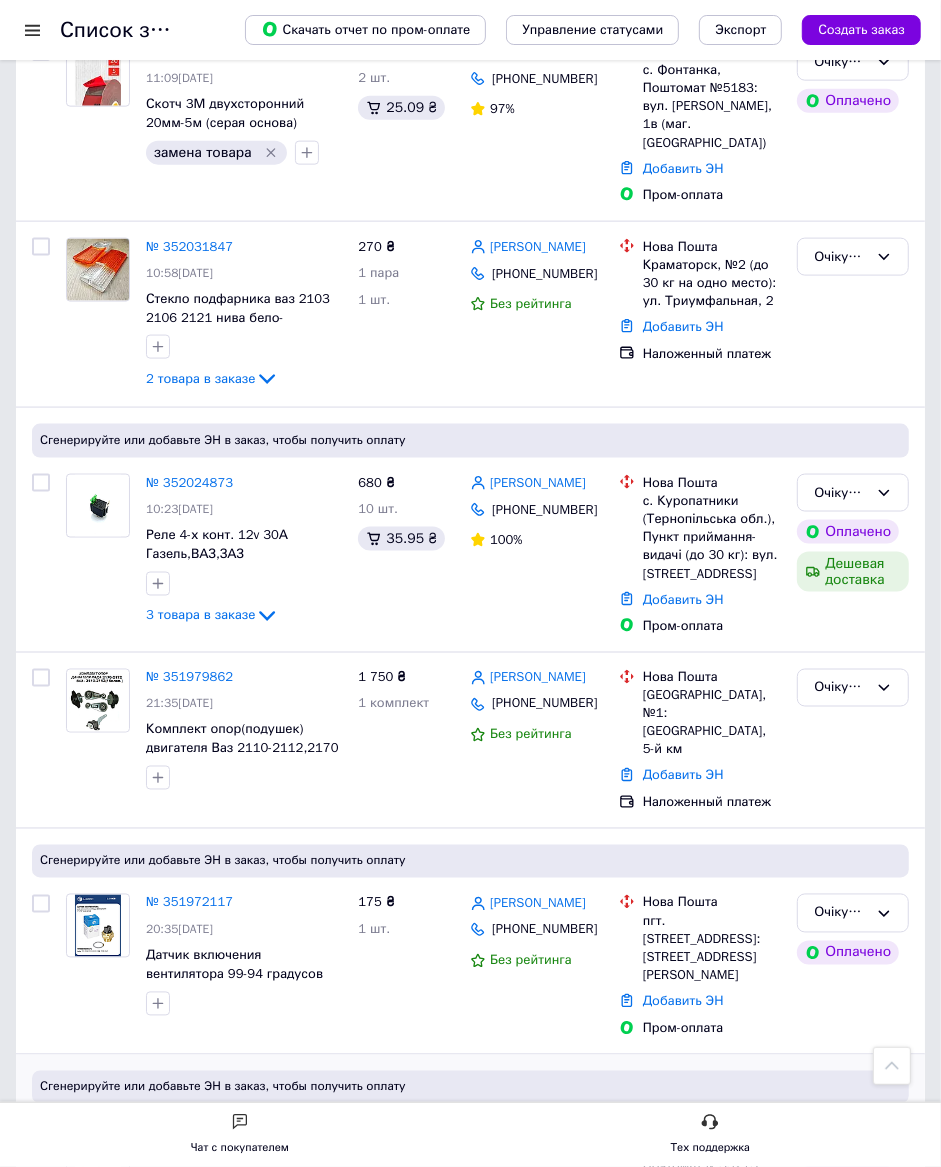 click 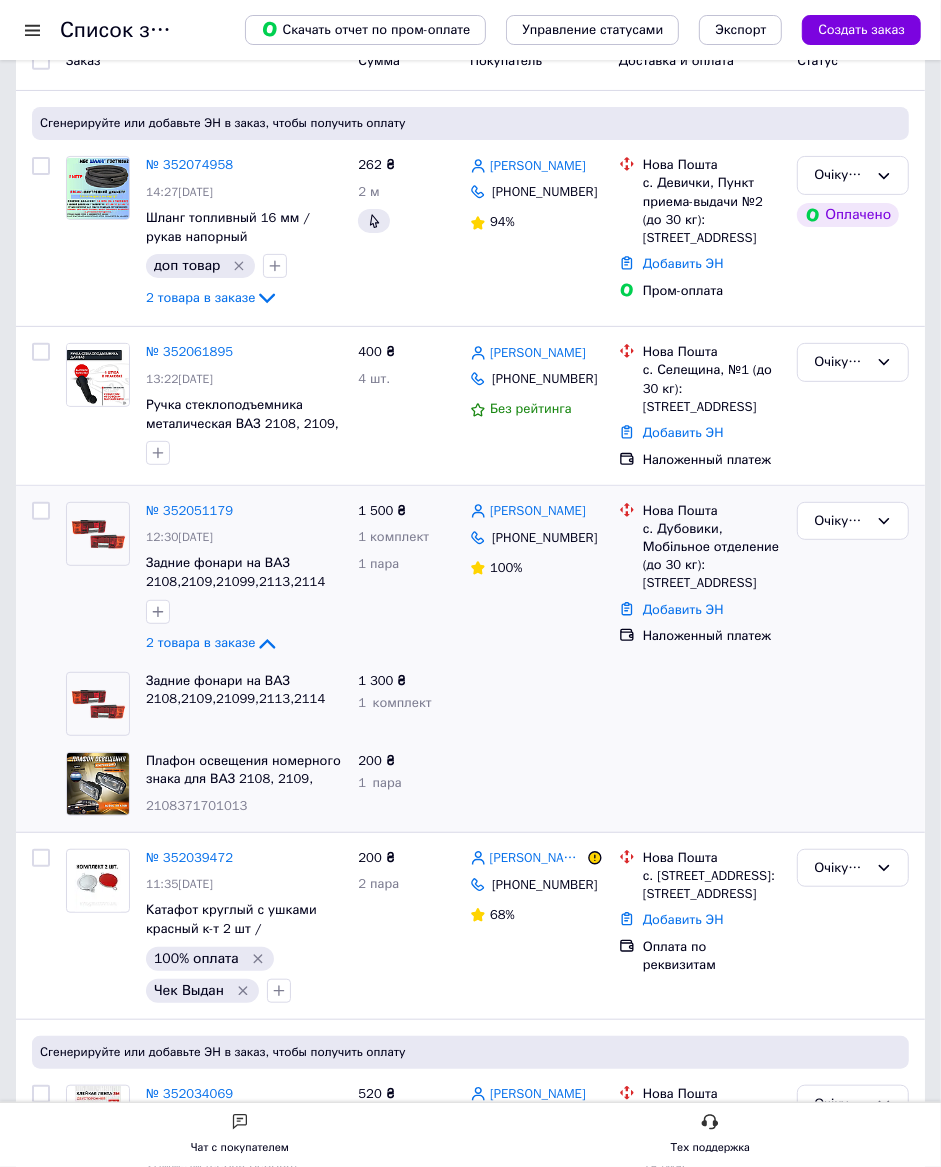 scroll, scrollTop: 0, scrollLeft: 0, axis: both 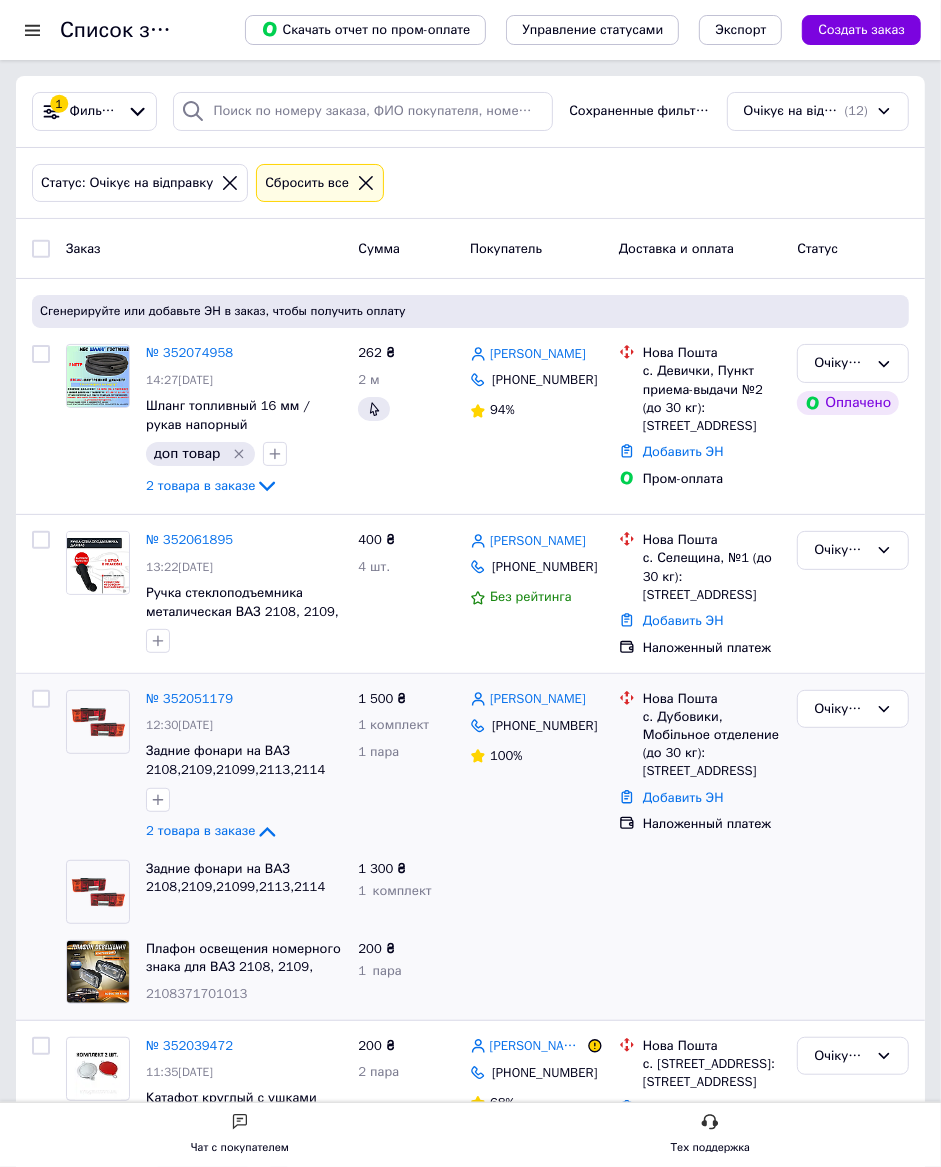 click 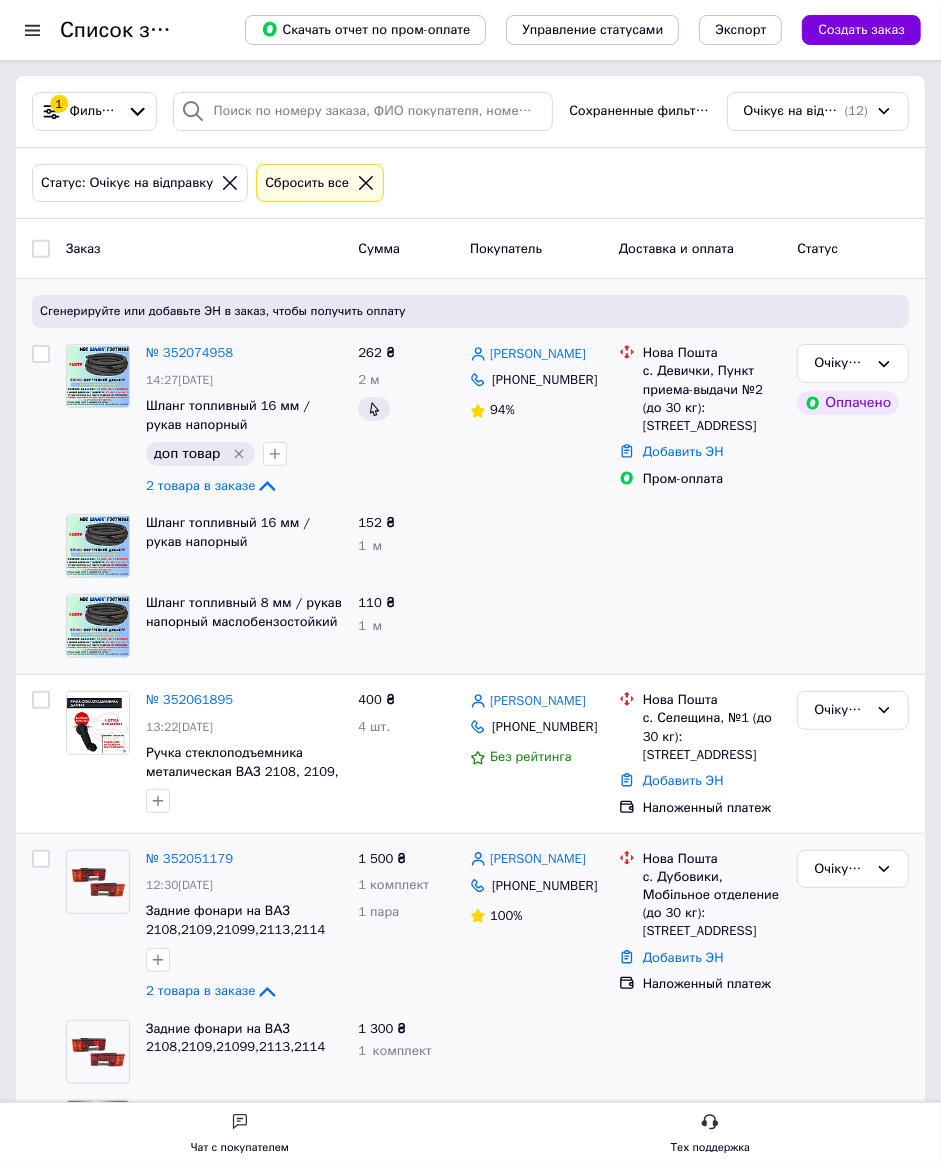 click at bounding box center [98, 376] 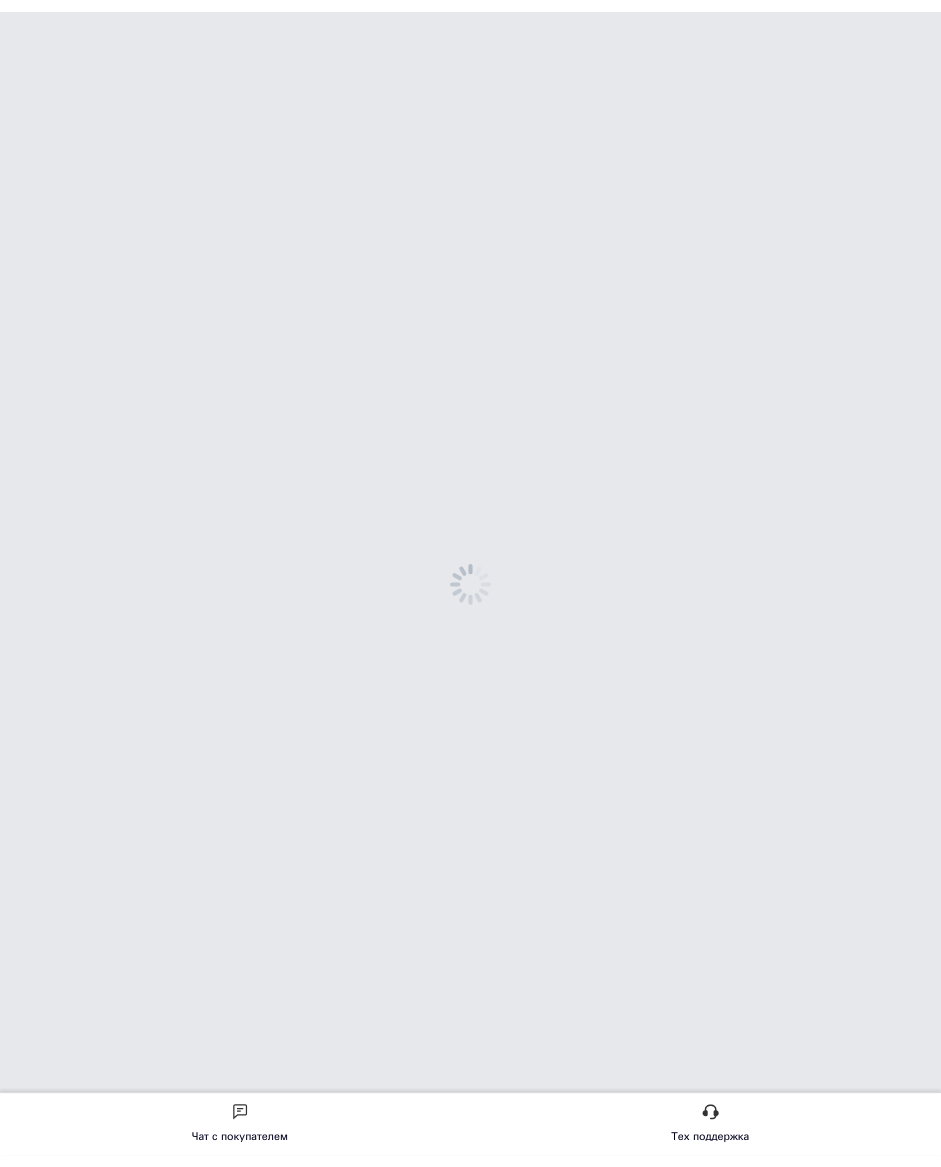 scroll, scrollTop: 0, scrollLeft: 0, axis: both 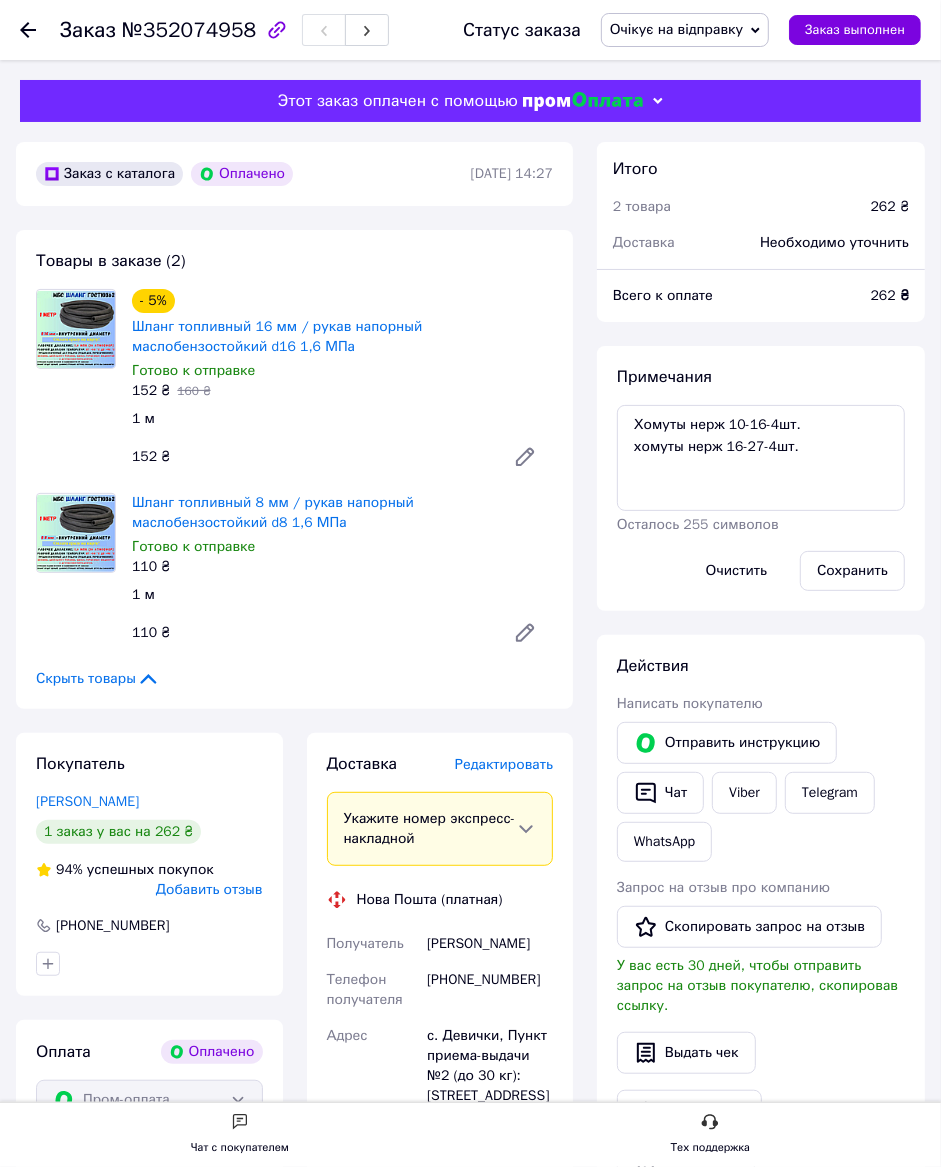 click on "Оплачено" at bounding box center (212, 1052) 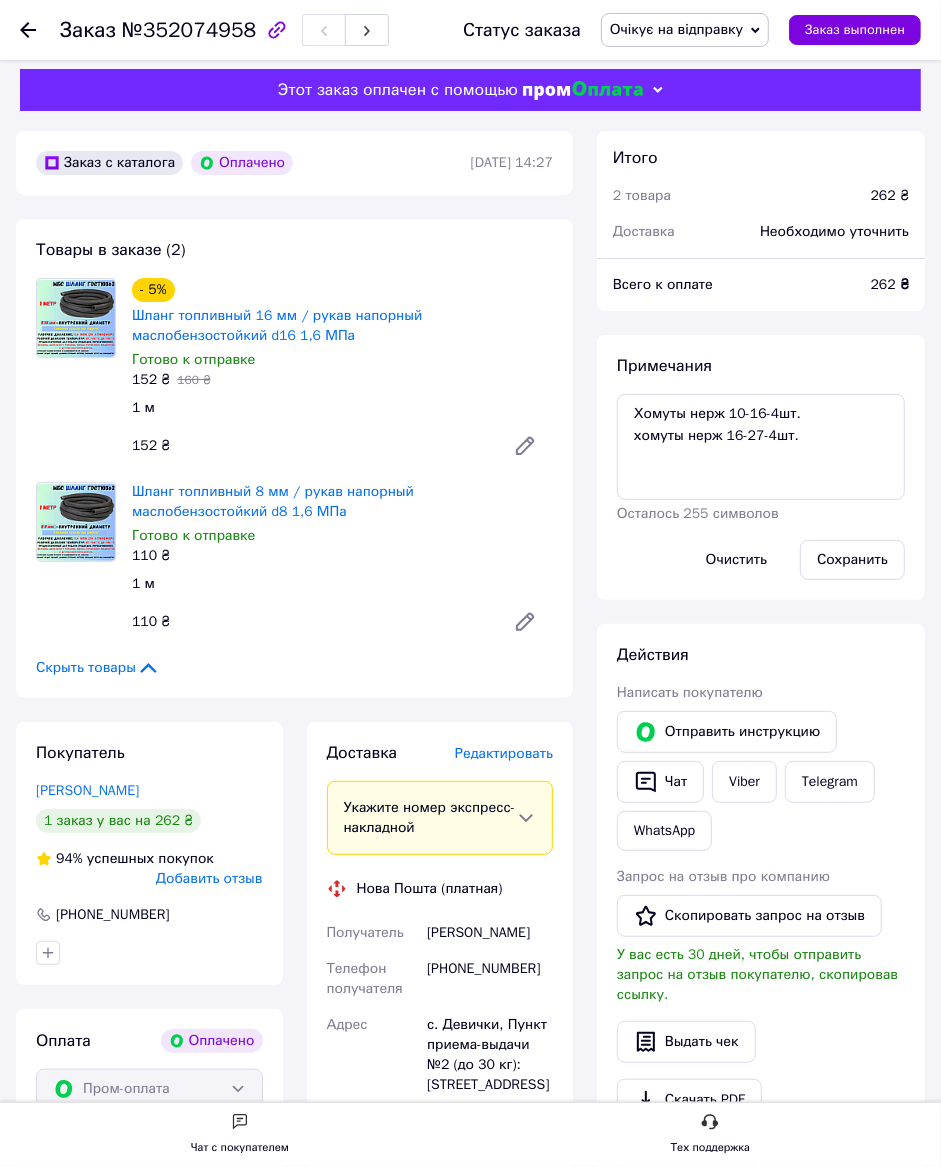 click on "Заказ" at bounding box center [88, 30] 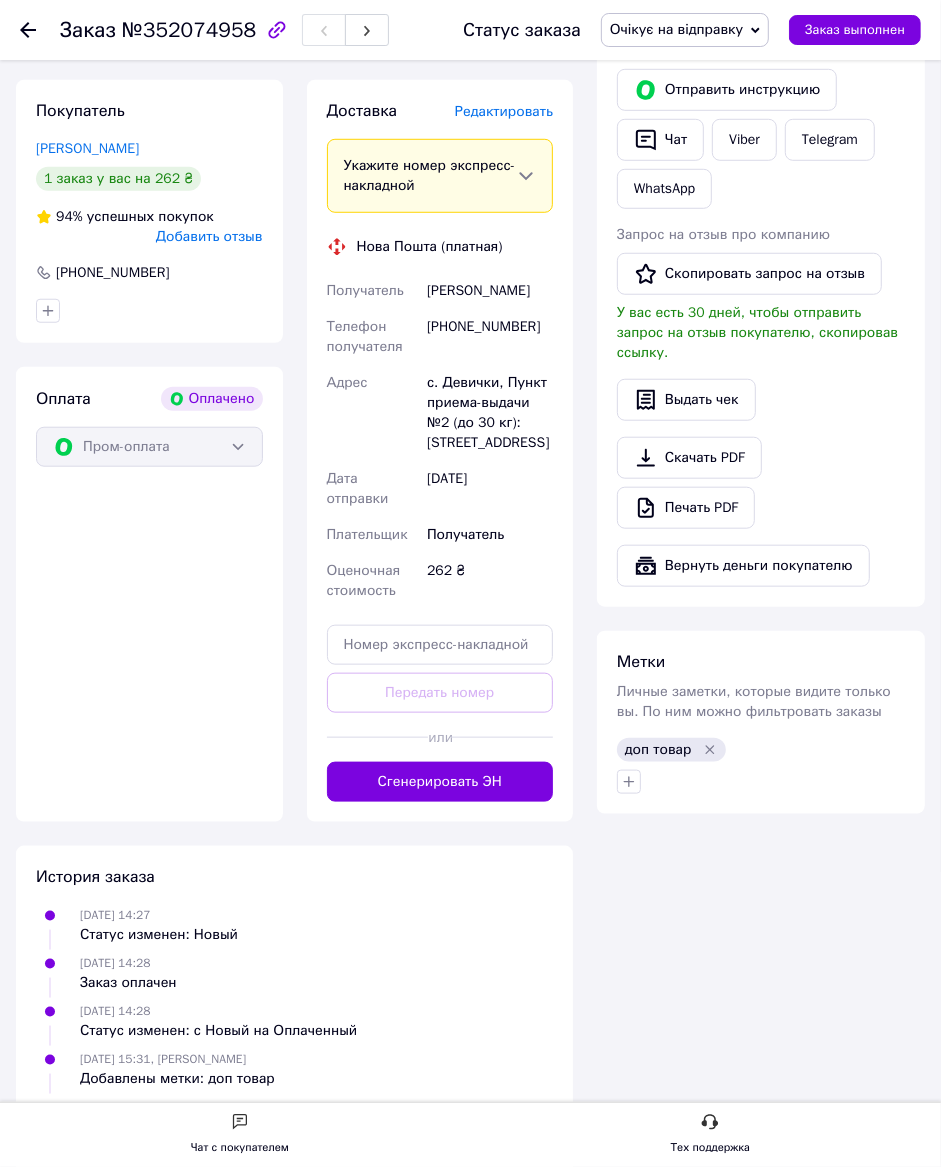 scroll, scrollTop: 802, scrollLeft: 0, axis: vertical 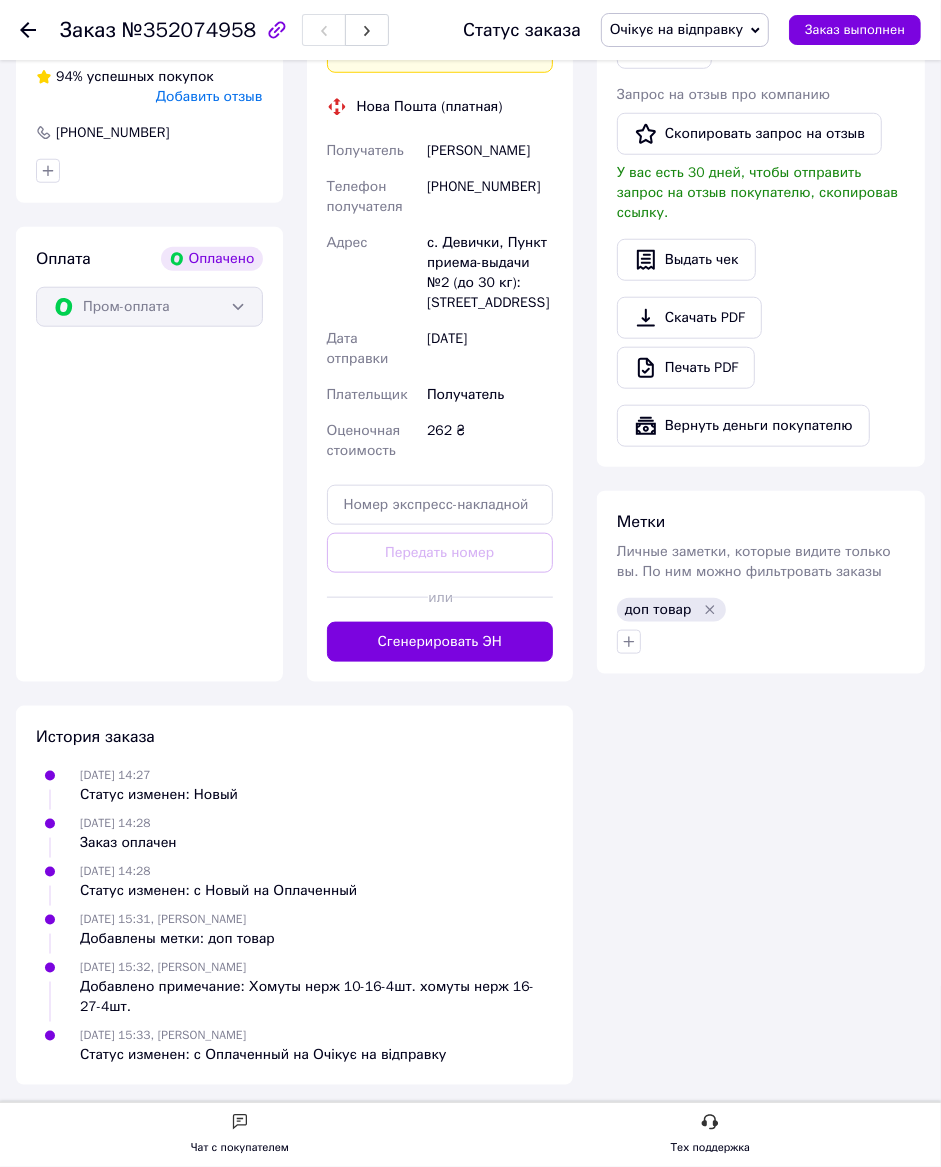 click on "Итого 2 товара 262 ₴ Доставка Необходимо уточнить Всего к оплате 262 ₴ Примечания Хомуты нерж 10-16-4шт.
хомуты нерж 16-27-4шт. Осталось 255 символов Очистить Сохранить Действия Написать покупателю   Отправить инструкцию   Чат Viber Telegram WhatsApp Запрос на отзыв про компанию   Скопировать запрос на отзыв У вас есть 30 дней, чтобы отправить запрос на отзыв покупателю, скопировав ссылку.   Выдать чек   Скачать PDF   Печать PDF   Вернуть деньги покупателю Метки Личные заметки, которые видите только вы. По ним можно фильтровать заказы доп товар" at bounding box center (761, 217) 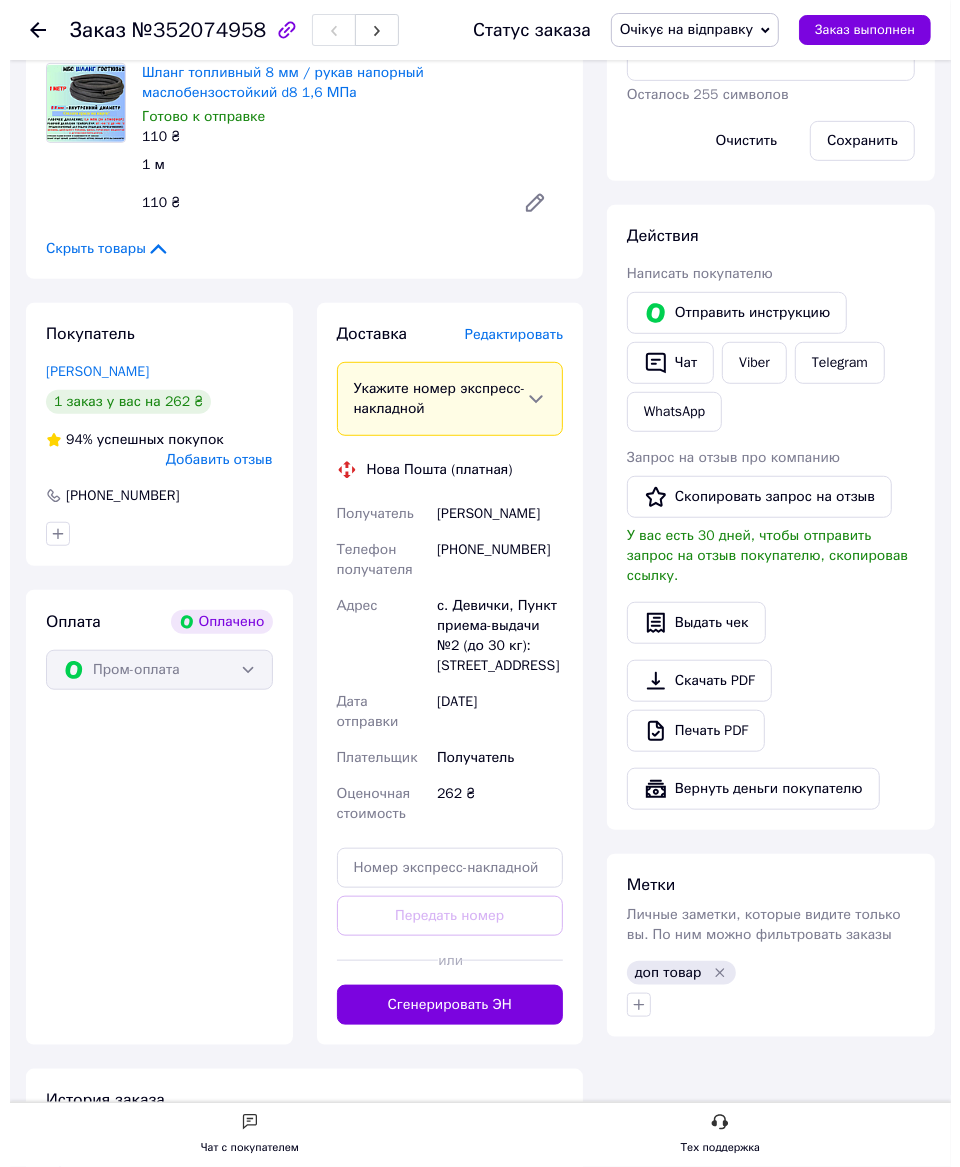scroll, scrollTop: 0, scrollLeft: 0, axis: both 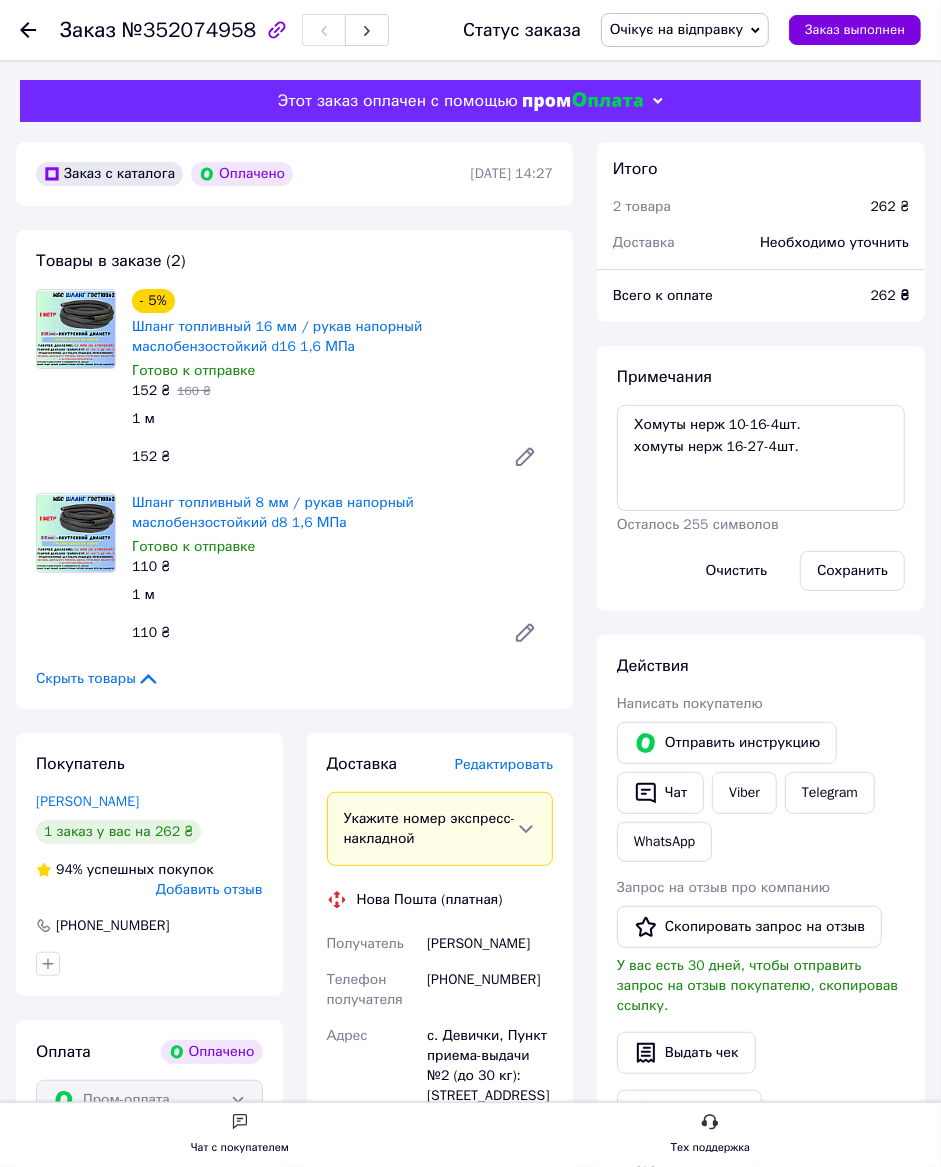 click 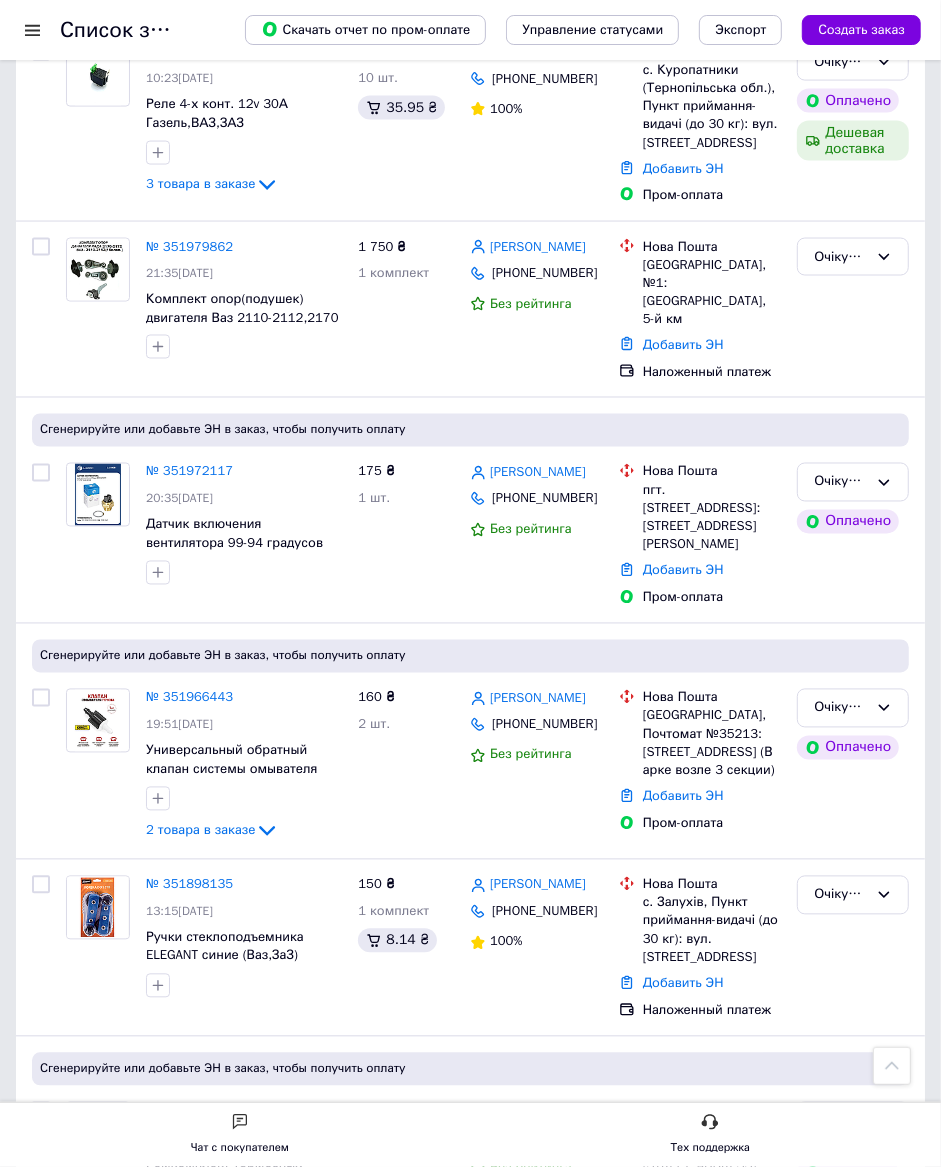 scroll, scrollTop: 1499, scrollLeft: 0, axis: vertical 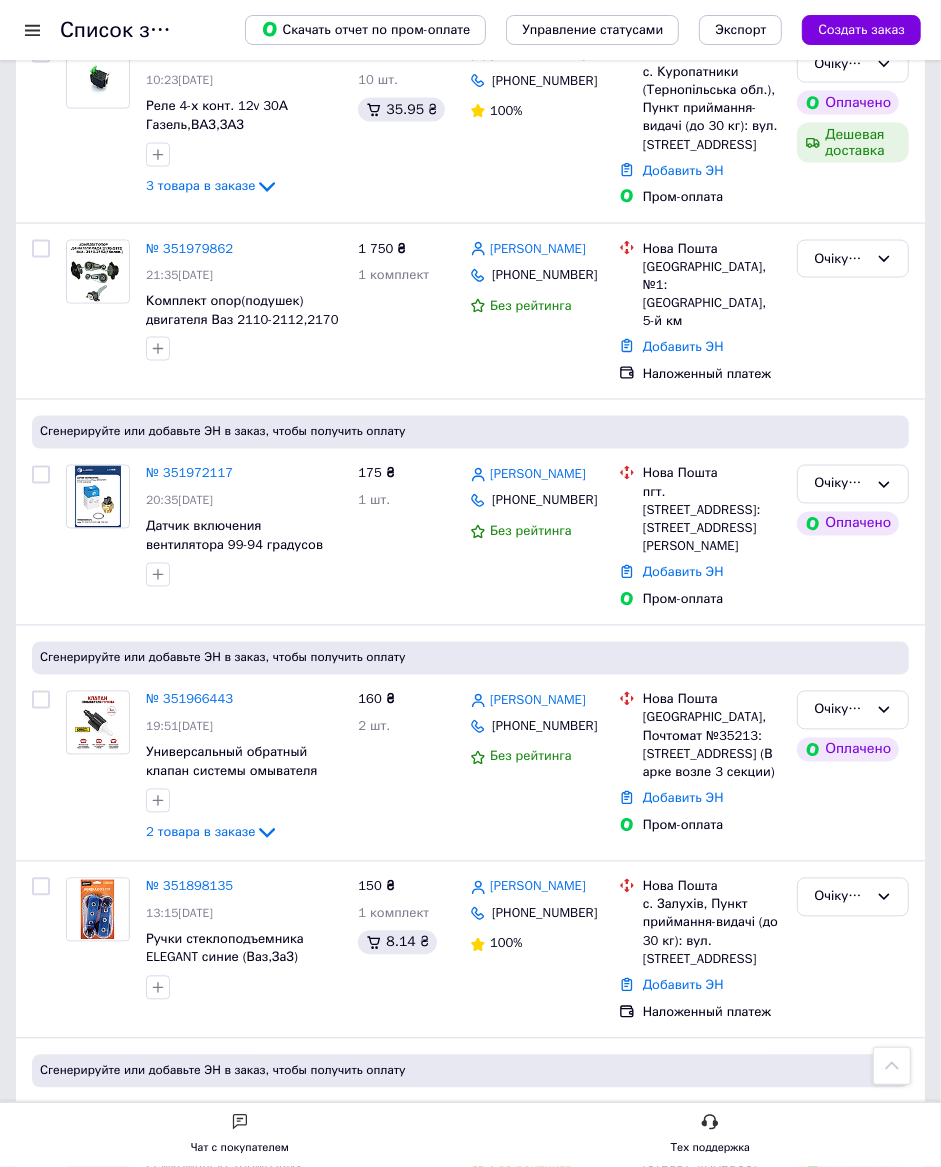 click on "Очікує на відправку  Оплачено" at bounding box center [853, 768] 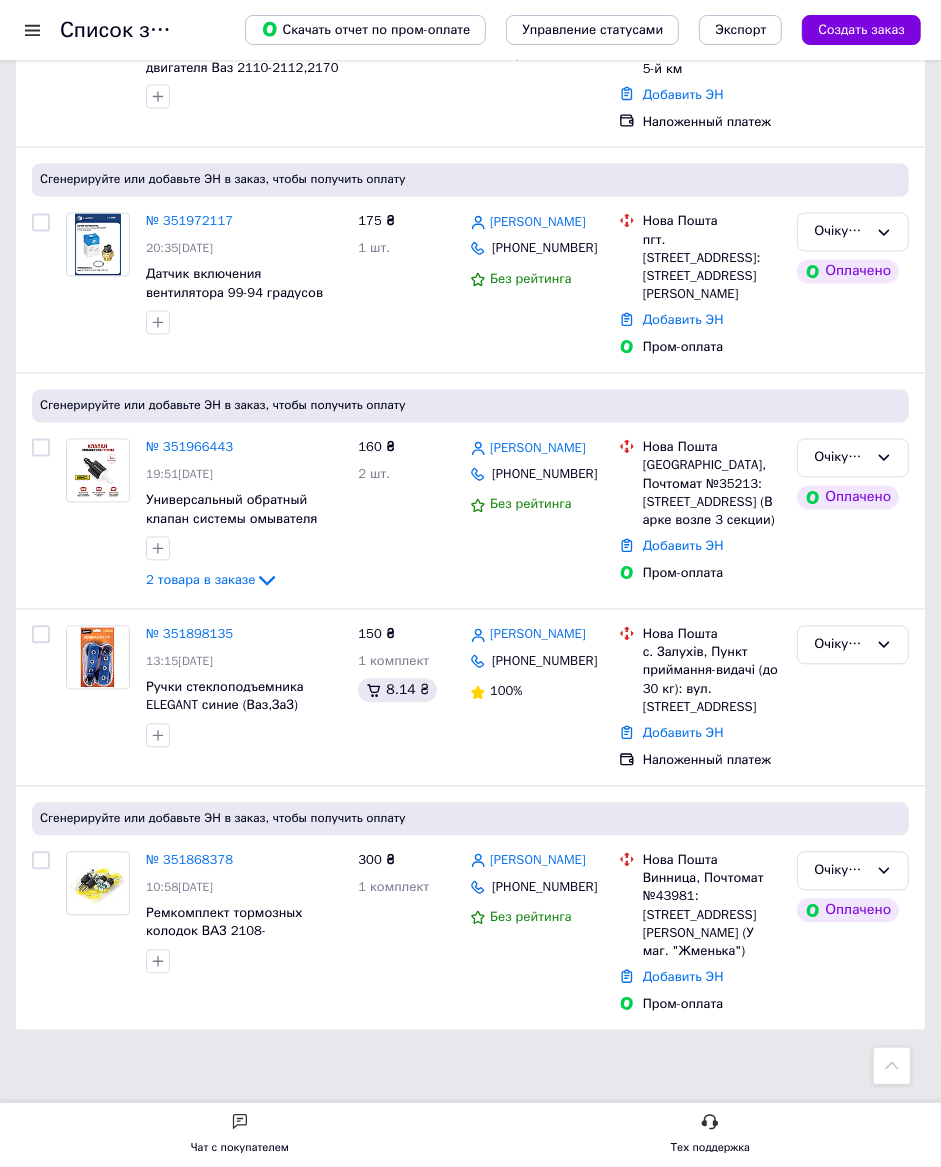 scroll, scrollTop: 1753, scrollLeft: 0, axis: vertical 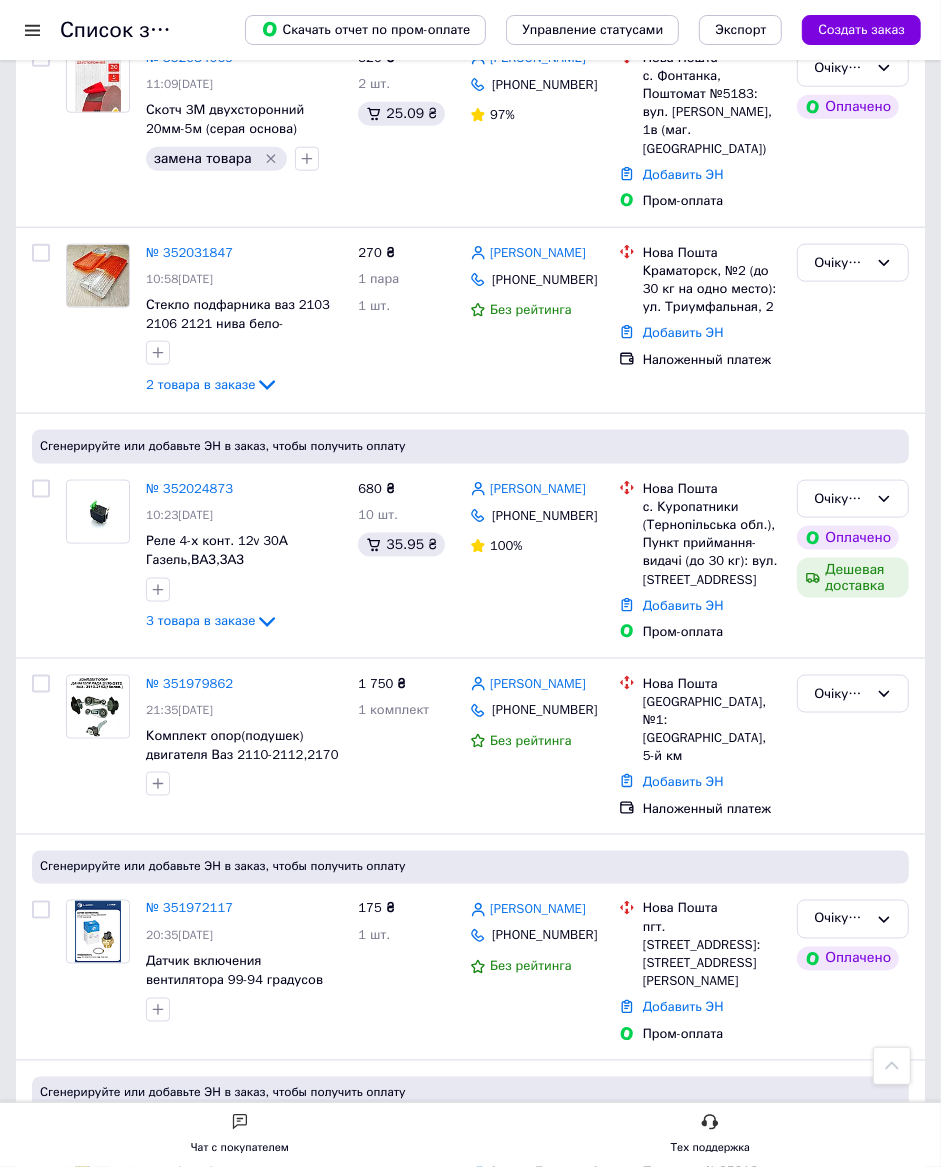 click on "Очікує на відправку" at bounding box center (841, 919) 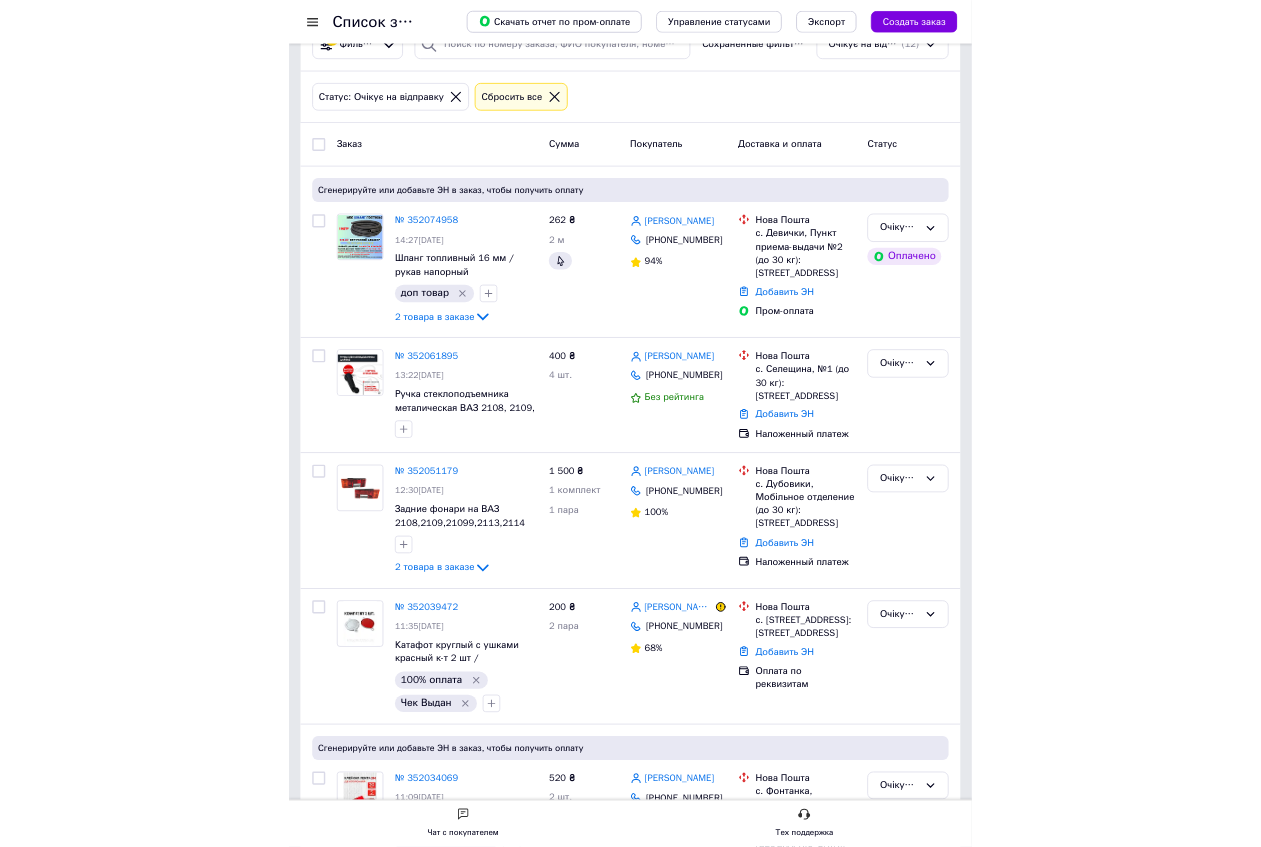 scroll, scrollTop: 49, scrollLeft: 0, axis: vertical 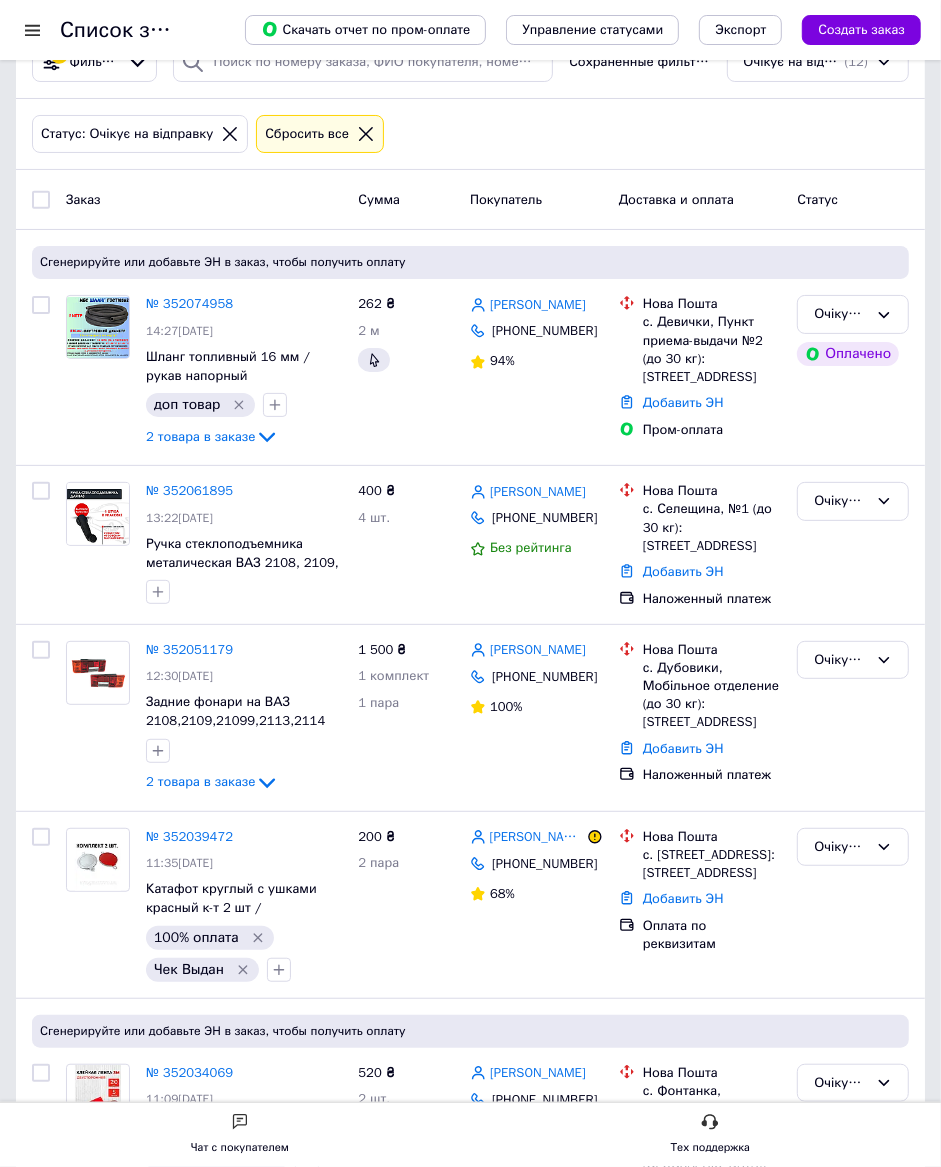 click on "Список заказов   Скачать отчет по пром-оплате Управление статусами Экспорт Создать заказ 1 Фильтры Сохраненные фильтры: Очікує на відправку  (12) Статус: Очікує на відправку  Сбросить все Заказ Сумма Покупатель Доставка и оплата Статус Сгенерируйте или добавьте ЭН в заказ, чтобы получить оплату № 352074958 14:27, 10.07.2025 Шланг топливный 16 мм / рукав напорный маслобензостойкий d16 1,6 МПа доп товар   2 товара в заказе 262 ₴ 2 м Павел Петренко +380679448313 94% Нова Пошта с. Девички, Пункт приема-выдачи №2 (до 30 кг): ул. Артелеристов, 4 Добавить ЭН Пром-оплата Очікує на відправку  400 ₴" at bounding box center [470, 1379] 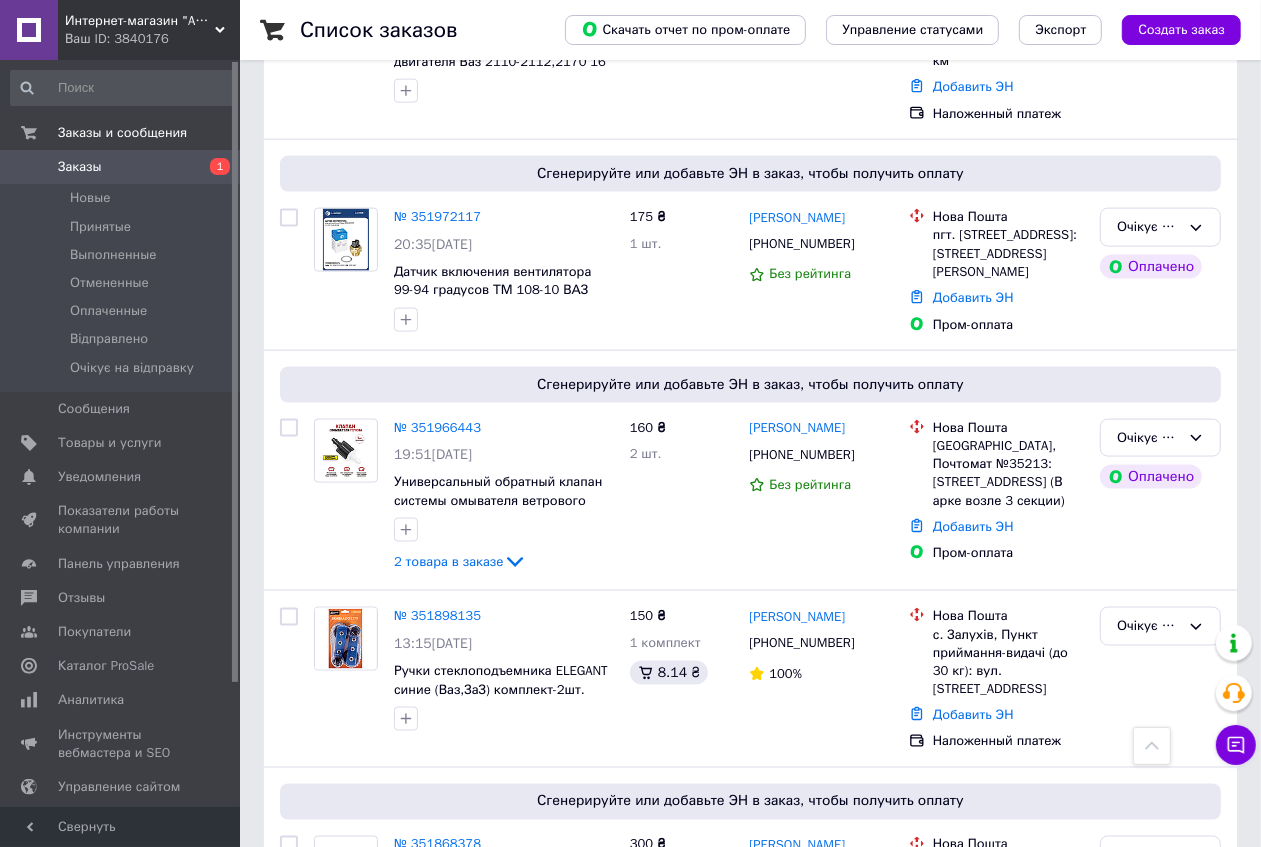 scroll, scrollTop: 1892, scrollLeft: 0, axis: vertical 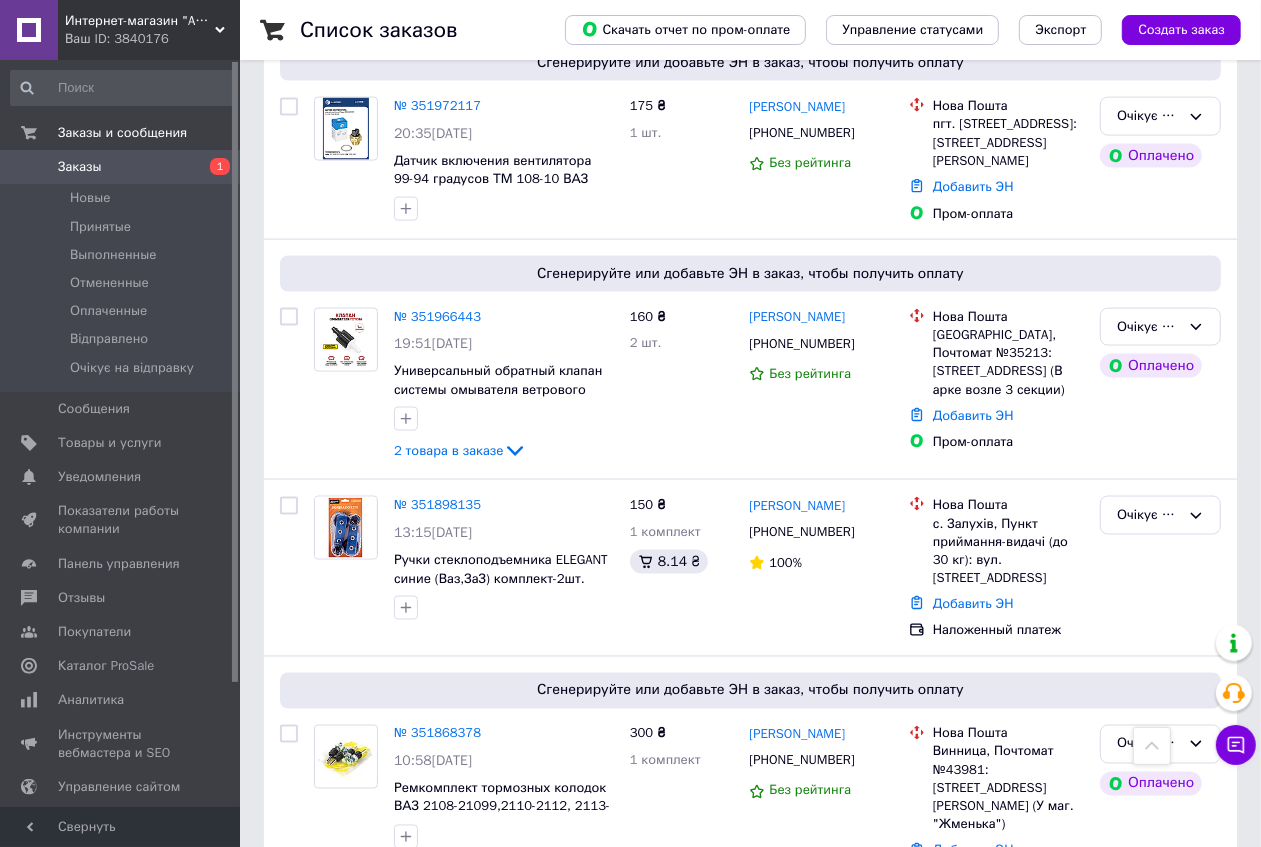 click at bounding box center (346, 757) 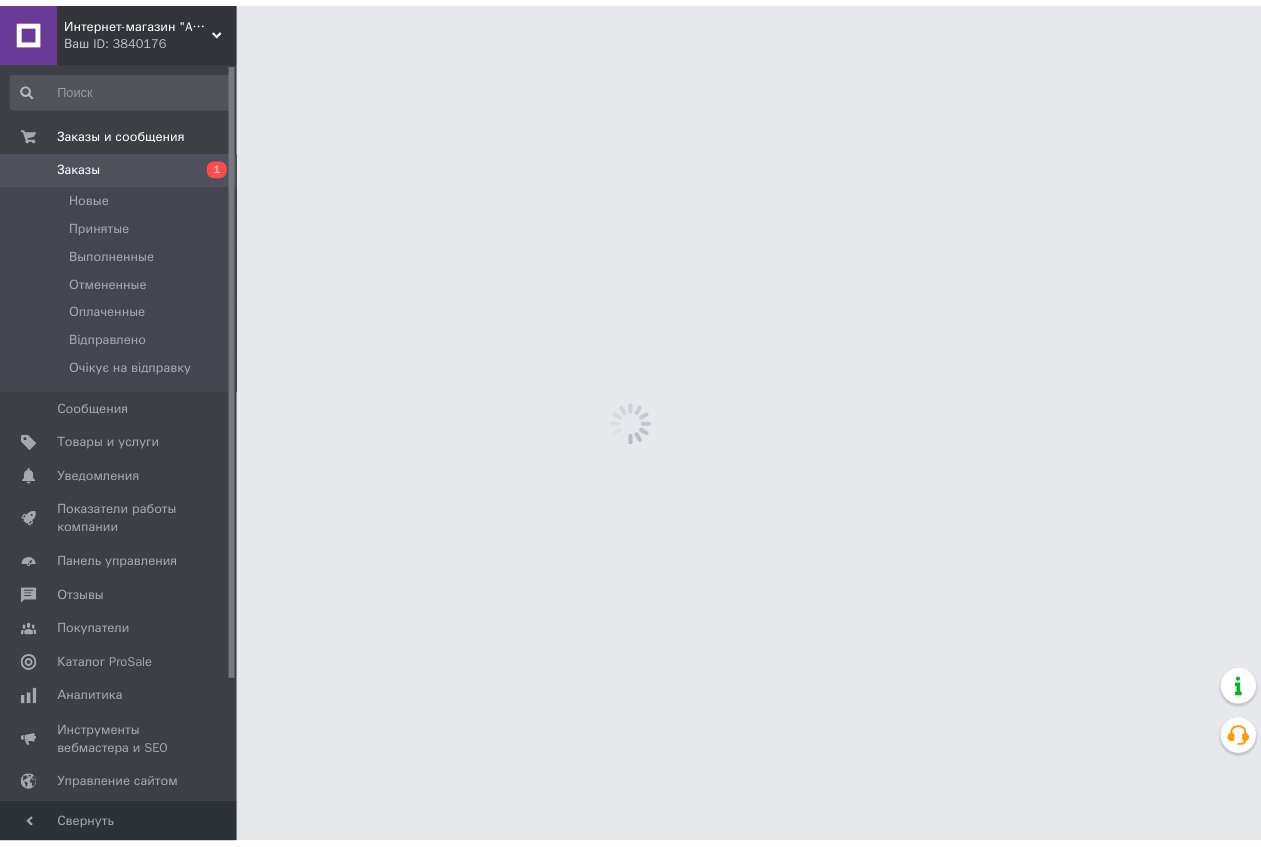 scroll, scrollTop: 0, scrollLeft: 0, axis: both 